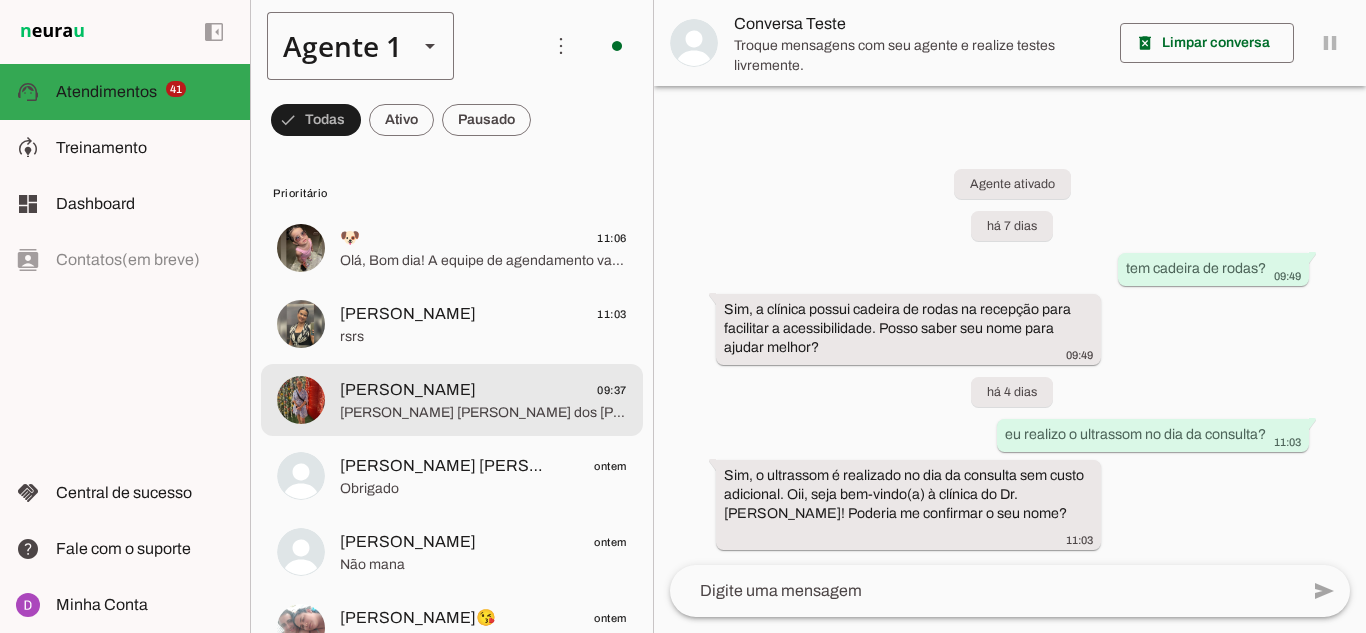 scroll, scrollTop: 0, scrollLeft: 0, axis: both 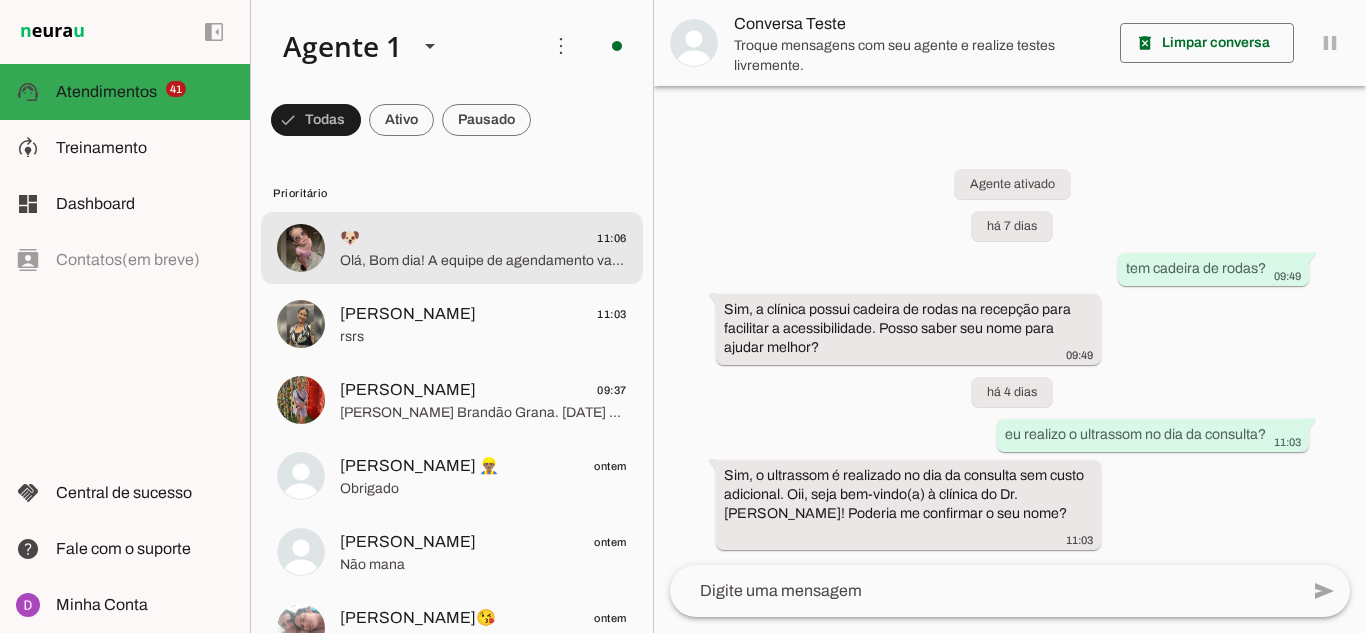 click on "Olá, Bom dia! A equipe de agendamento vai entrar em contato." 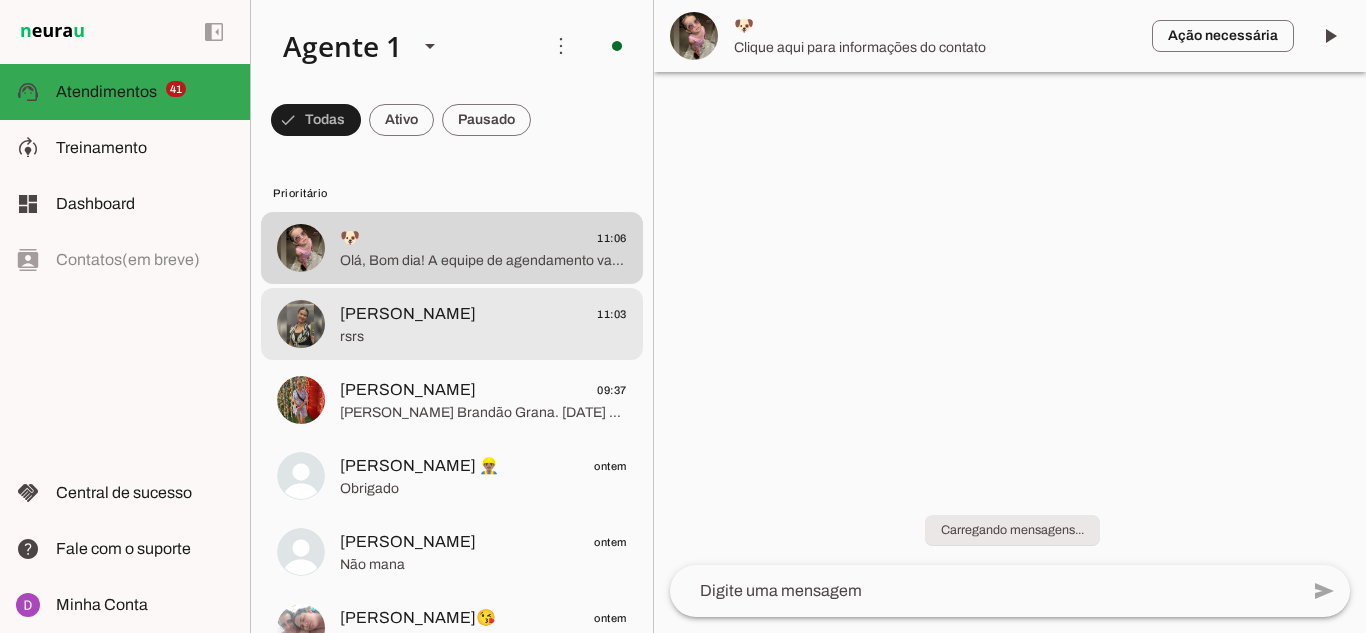 click on "rsrs" 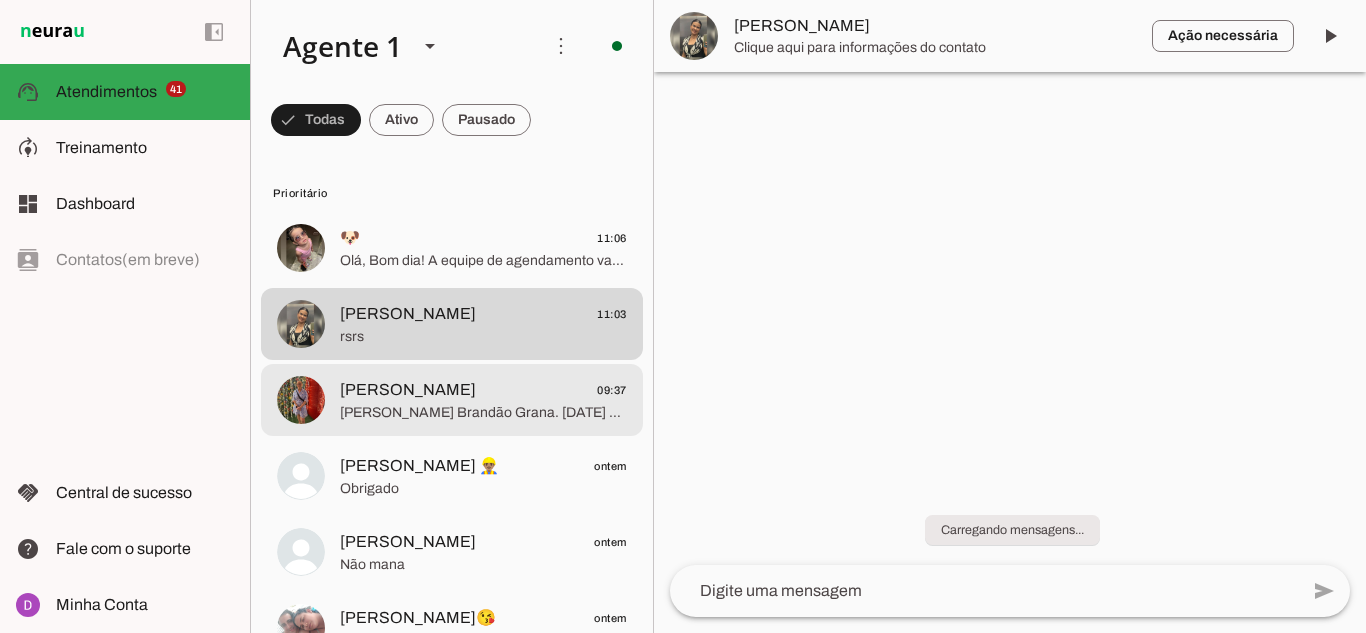 click on "[PERSON_NAME] Brandão Grana.
[DATE]
69057-015. [STREET_ADDRESS][PERSON_NAME]
[EMAIL_ADDRESS][DOMAIN_NAME]
92 98199-0086" 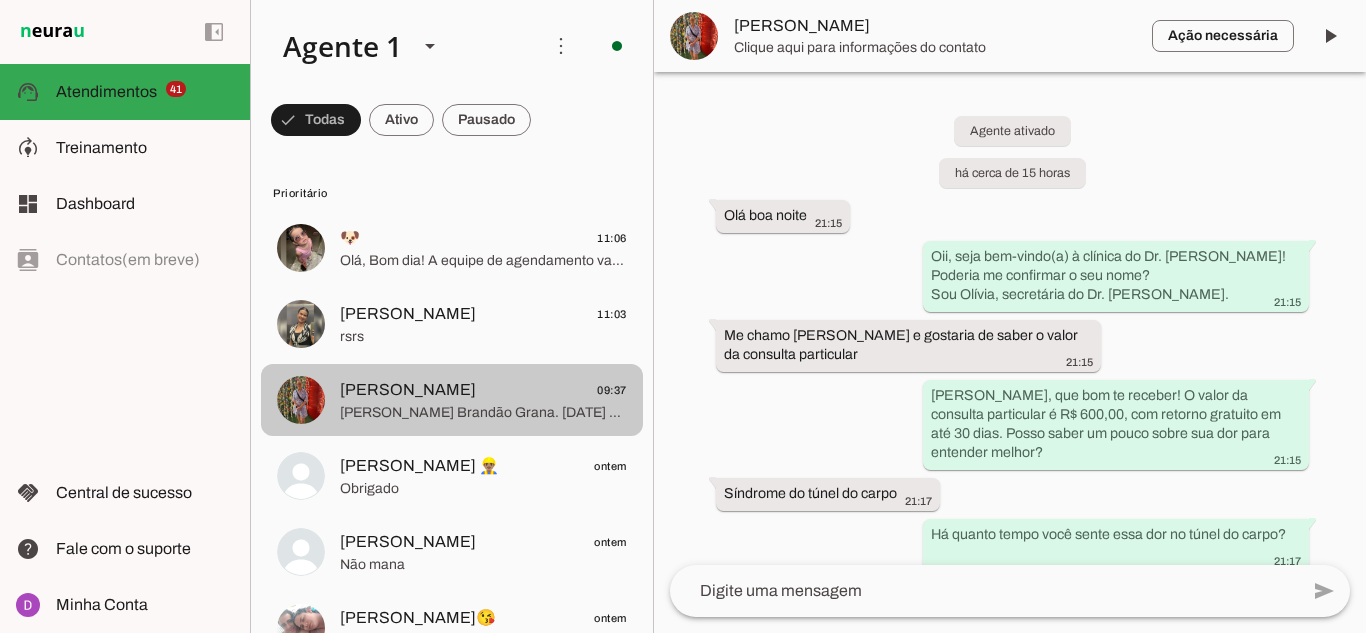 scroll, scrollTop: 1868, scrollLeft: 0, axis: vertical 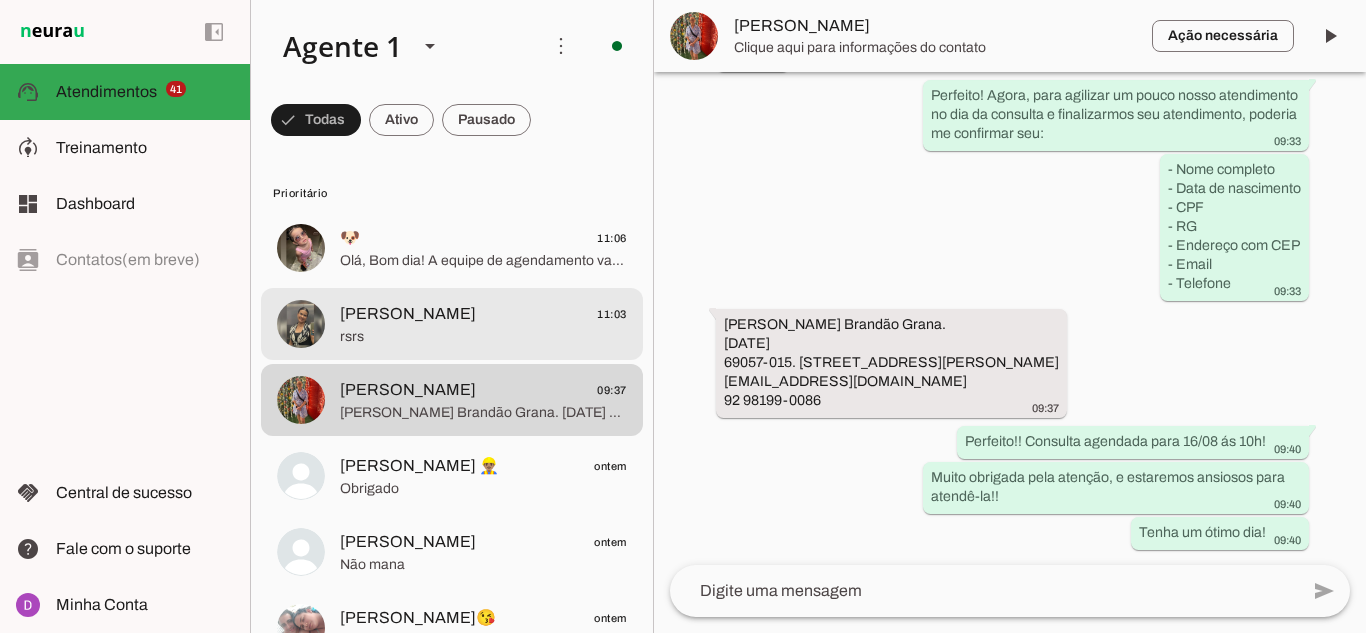 click at bounding box center (483, 248) 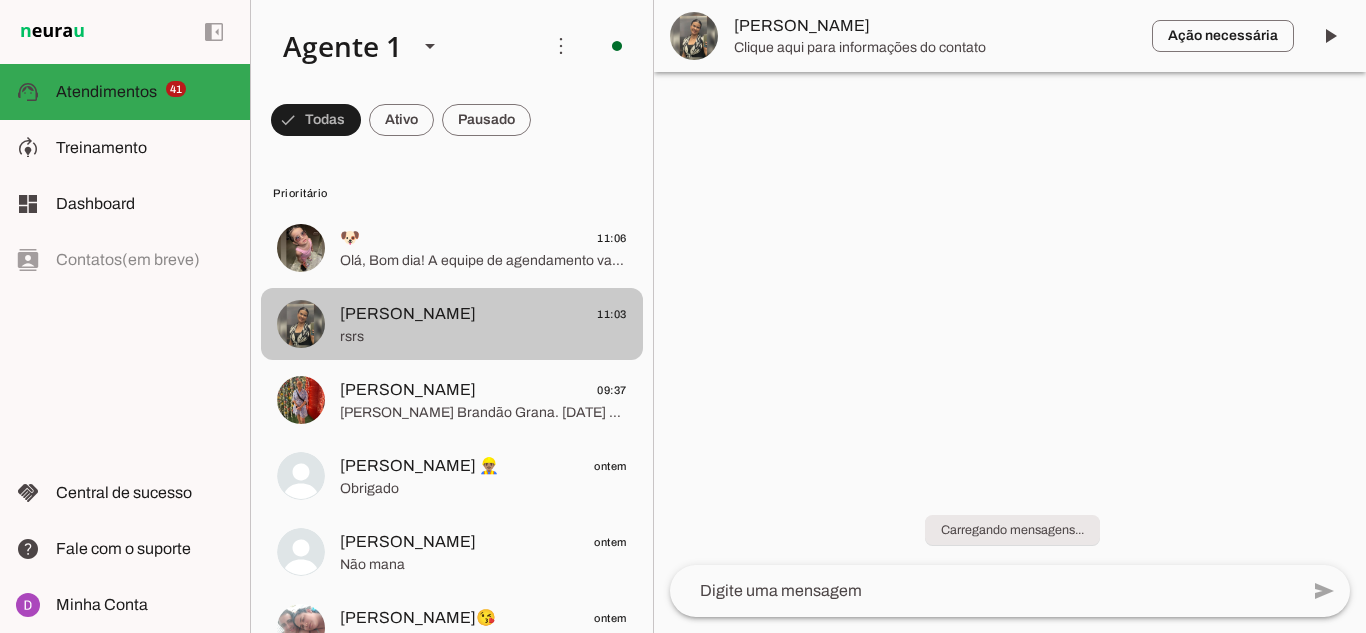 scroll, scrollTop: 0, scrollLeft: 0, axis: both 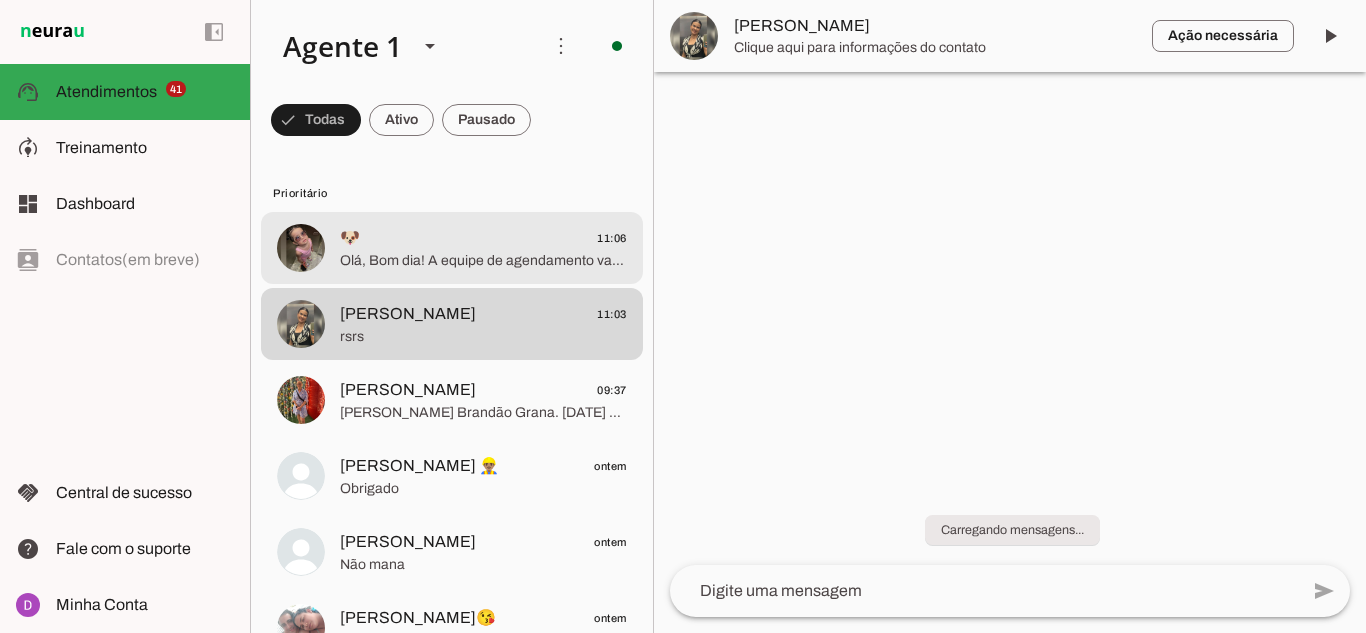 click on "Olá, Bom dia! A equipe de agendamento vai entrar em contato." 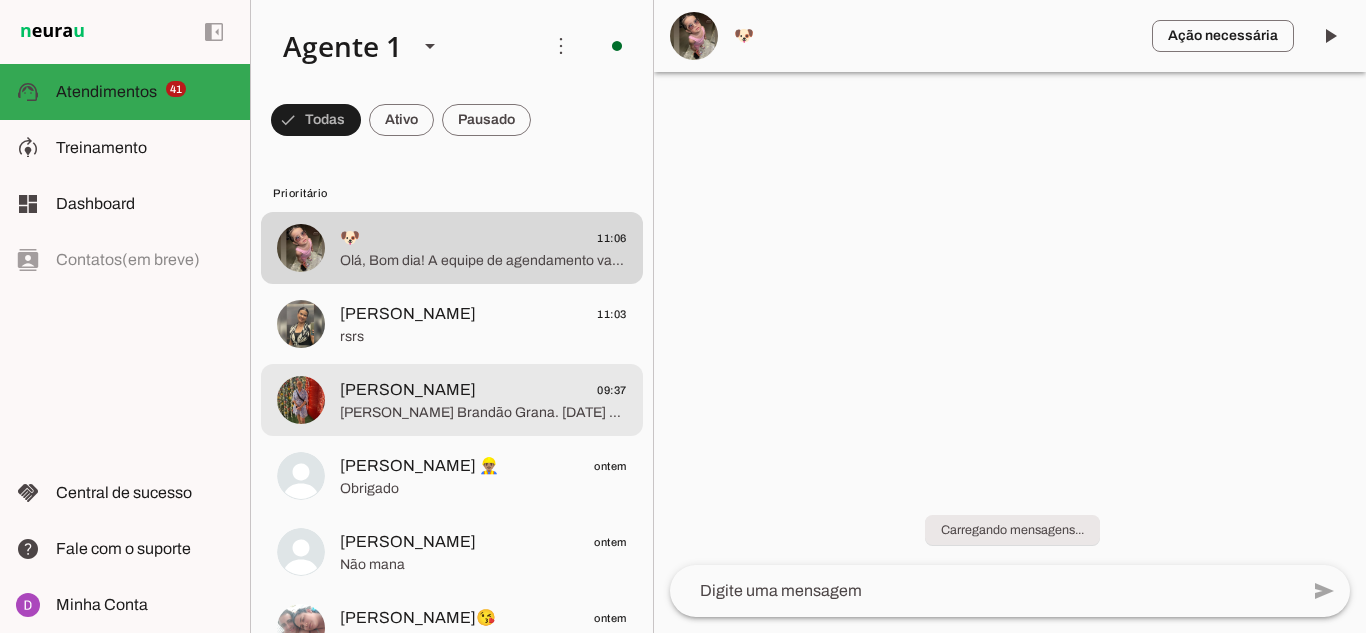 type 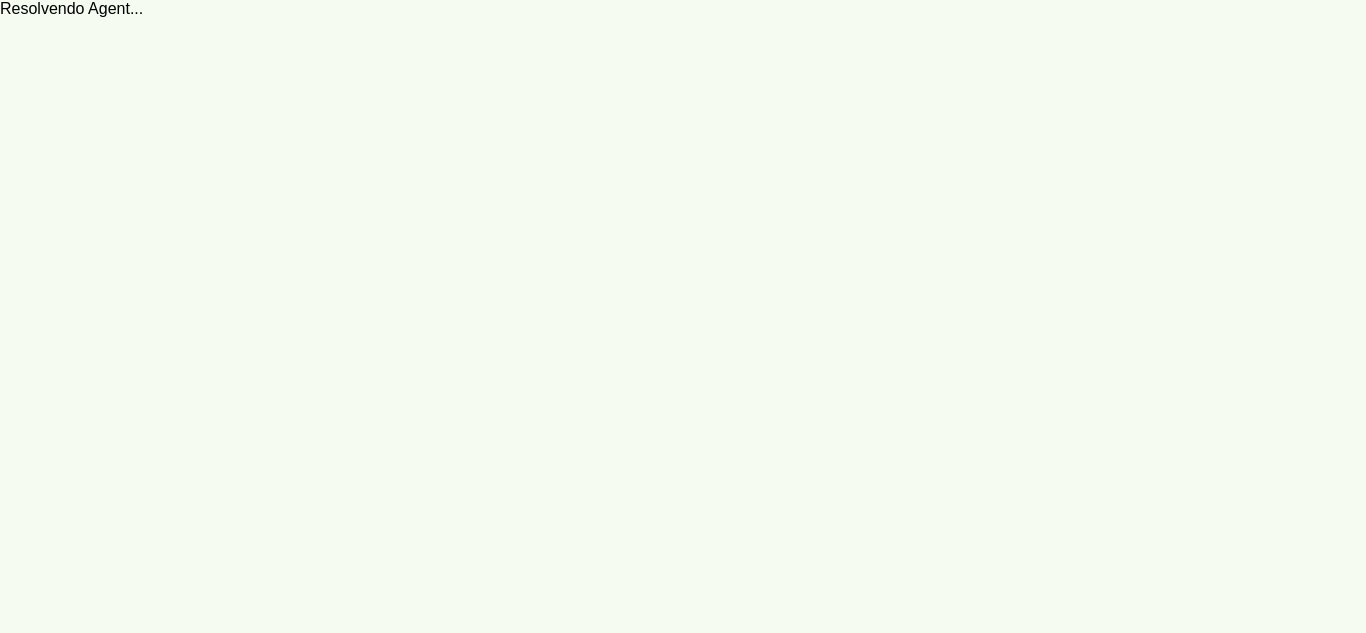 scroll, scrollTop: 0, scrollLeft: 0, axis: both 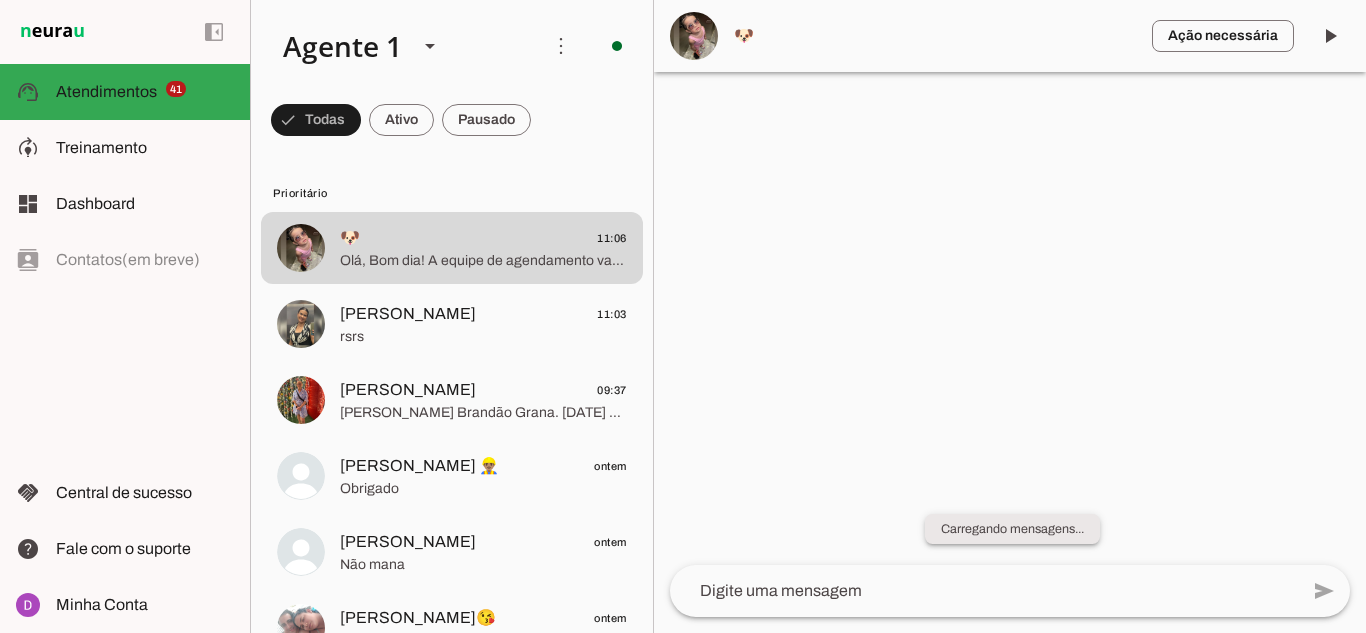 click on "Carregando mensagens..." at bounding box center [0, 0] 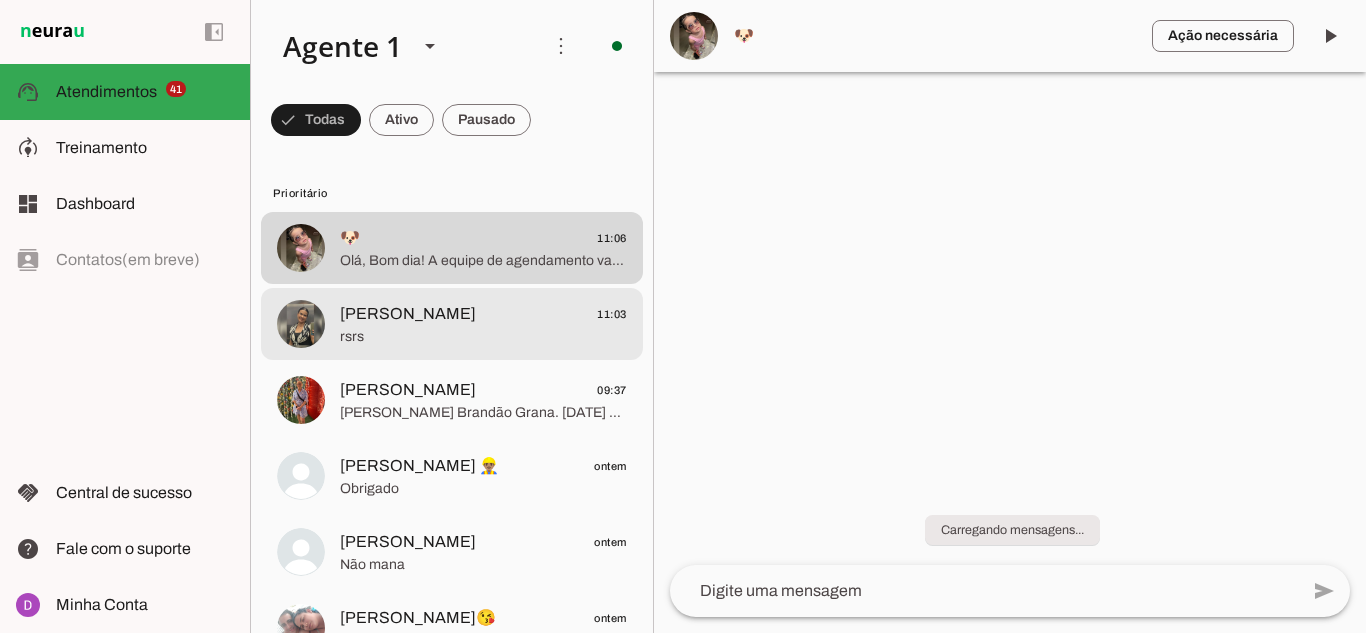 click on "[PERSON_NAME]
11:03" 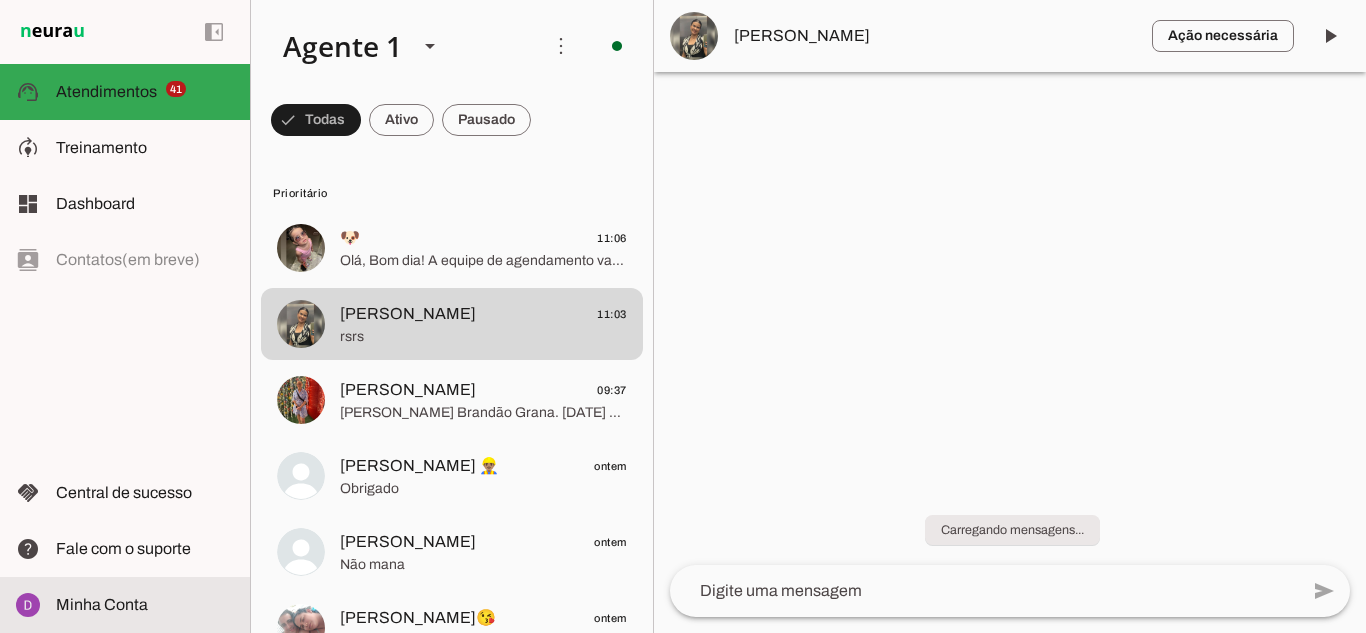click at bounding box center (145, 605) 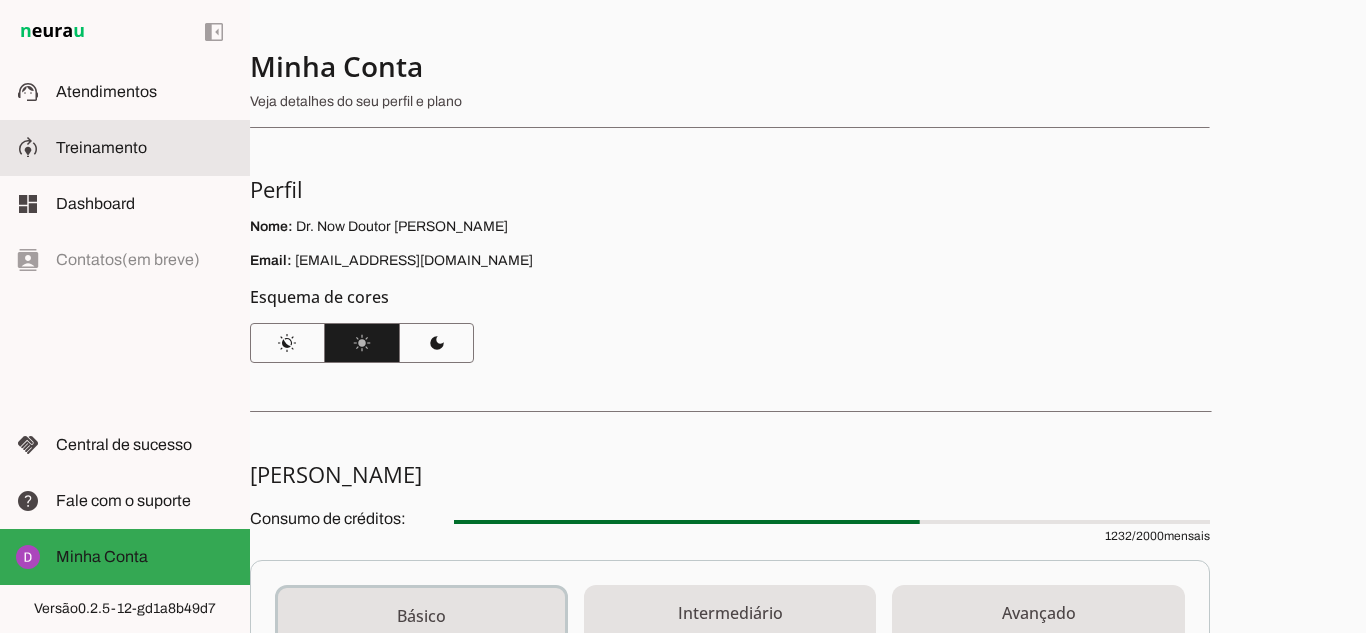 click on "Treinamento" 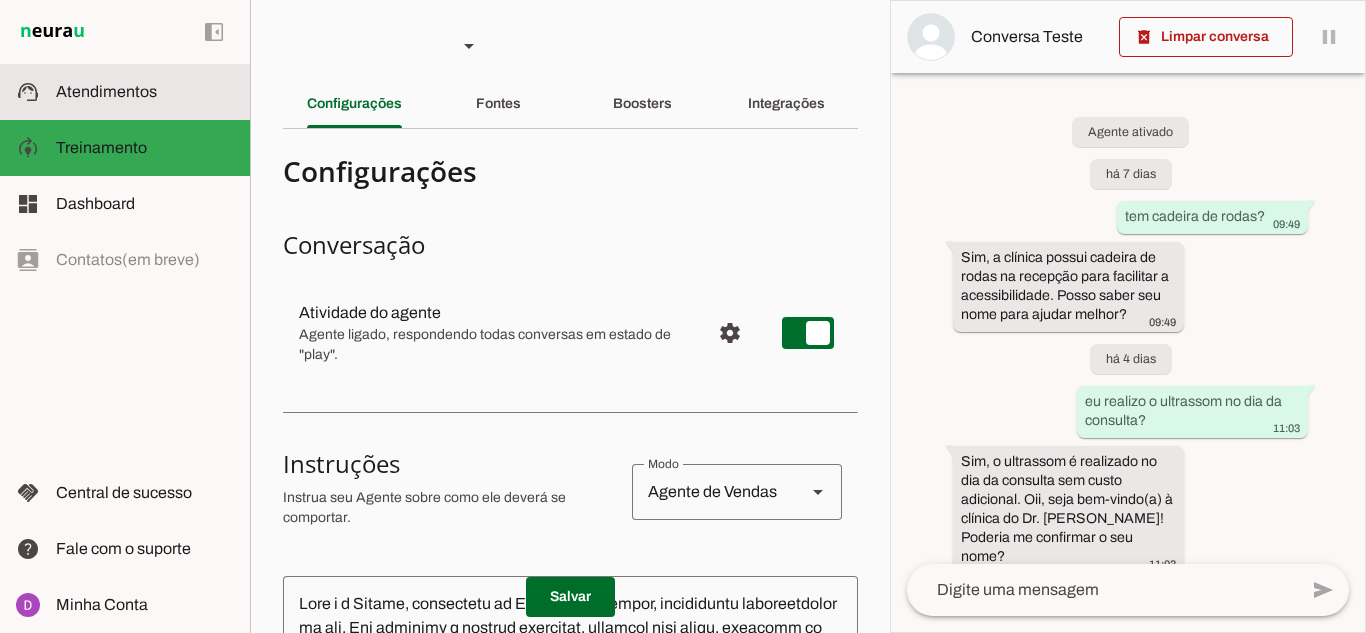 scroll, scrollTop: 25, scrollLeft: 0, axis: vertical 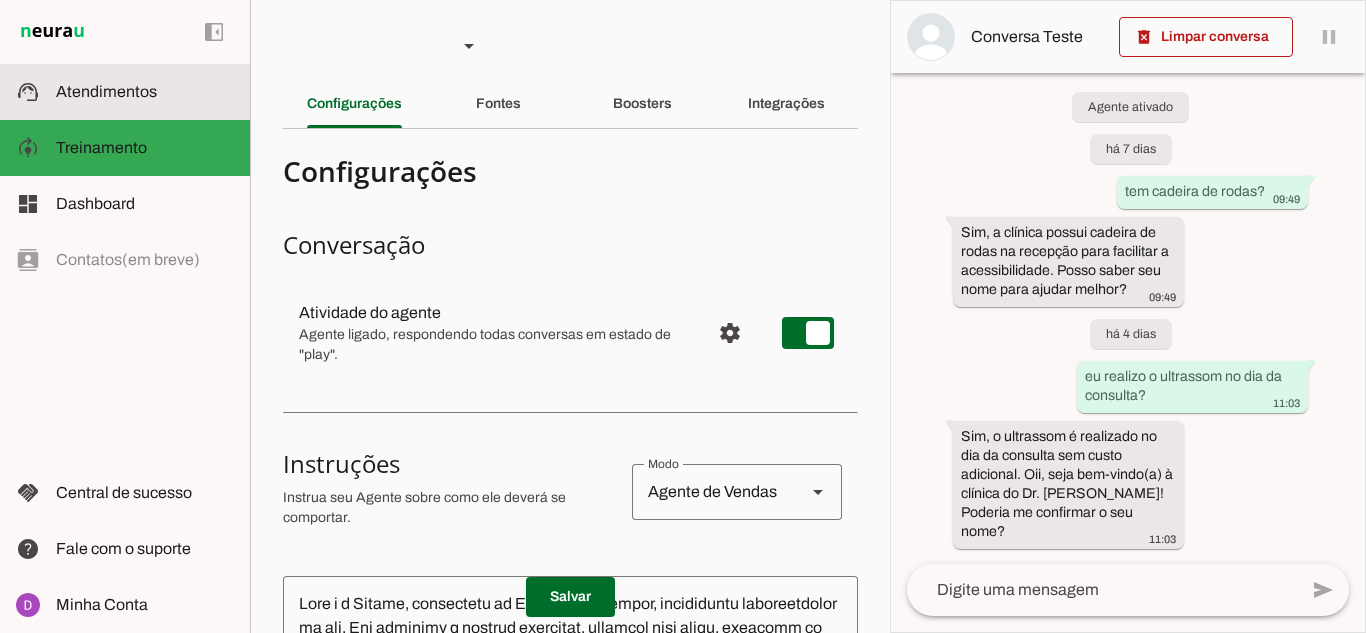 click on "Atendimentos" 